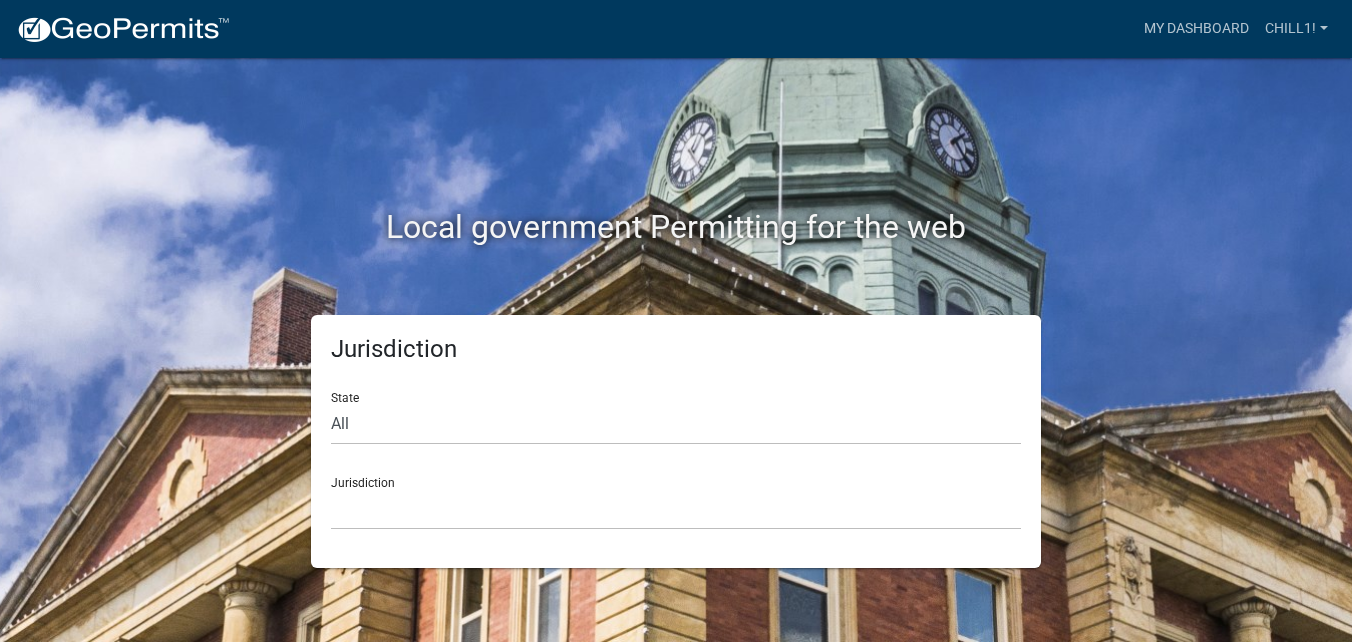 scroll, scrollTop: 0, scrollLeft: 0, axis: both 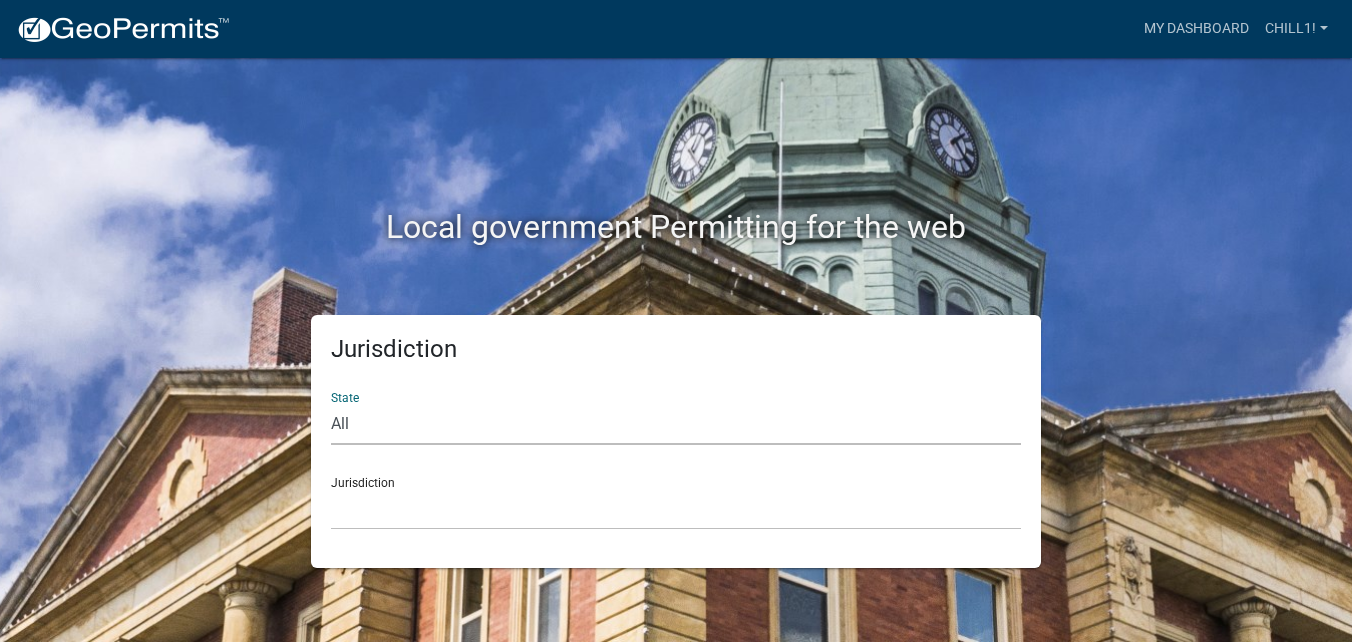 click on "All  Colorado   Georgia   Indiana   Iowa   Kansas   Minnesota   Ohio   South Carolina   Wisconsin" 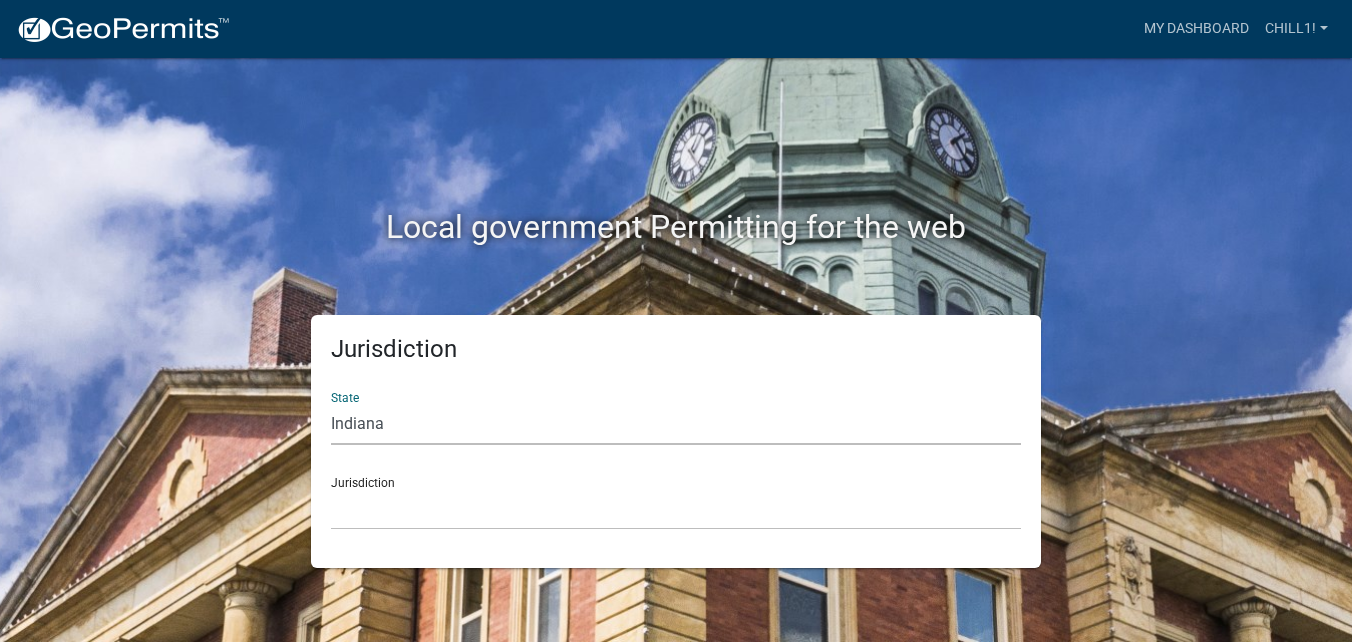 click on "All  Colorado   Georgia   Indiana   Iowa   Kansas   Minnesota   Ohio   South Carolina   Wisconsin" 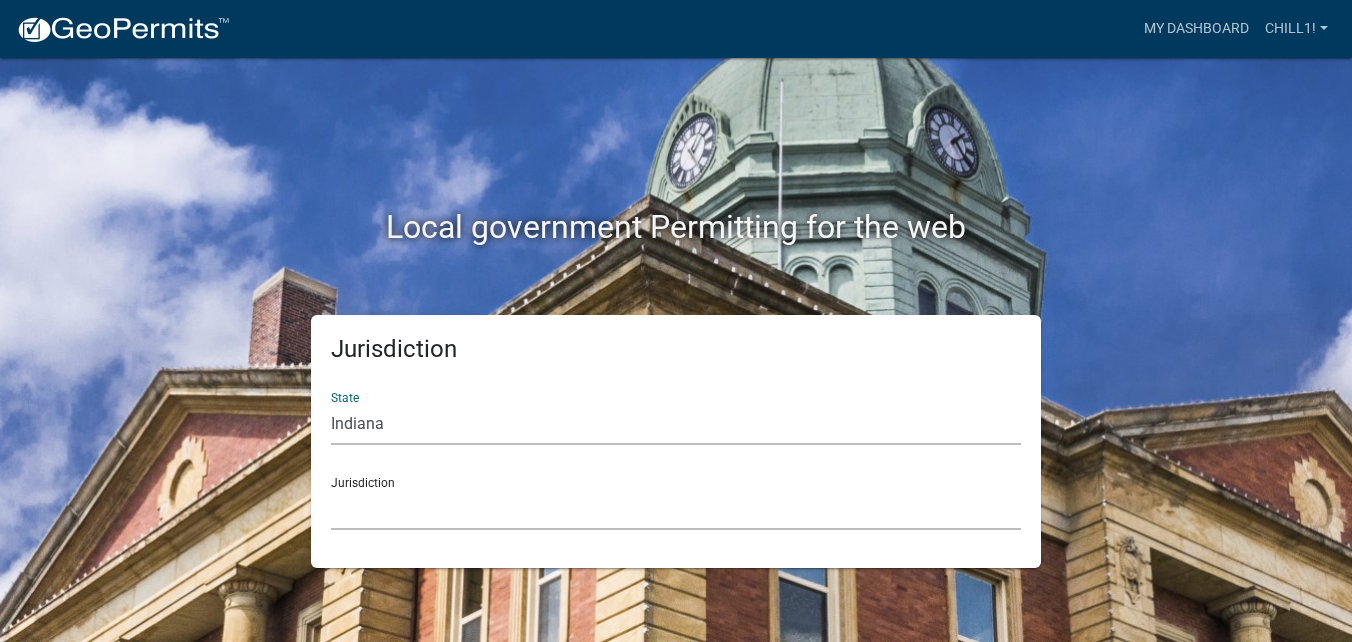 click on "City of Charlestown, Indiana City of Jeffersonville, Indiana City of Logansport, Indiana Decatur County, Indiana Grant County, Indiana Howard County, Indiana Huntington County, Indiana Jasper County, Indiana Kosciusko County, Indiana La Porte County, Indiana Miami County, Indiana Montgomery County, Indiana Morgan County, Indiana Newton County, Indiana Porter County, Indiana River Ridge Development Authority, Indiana Tippecanoe County, Indiana Vigo County, Indiana Wells County, Indiana Whitley County, Indiana" 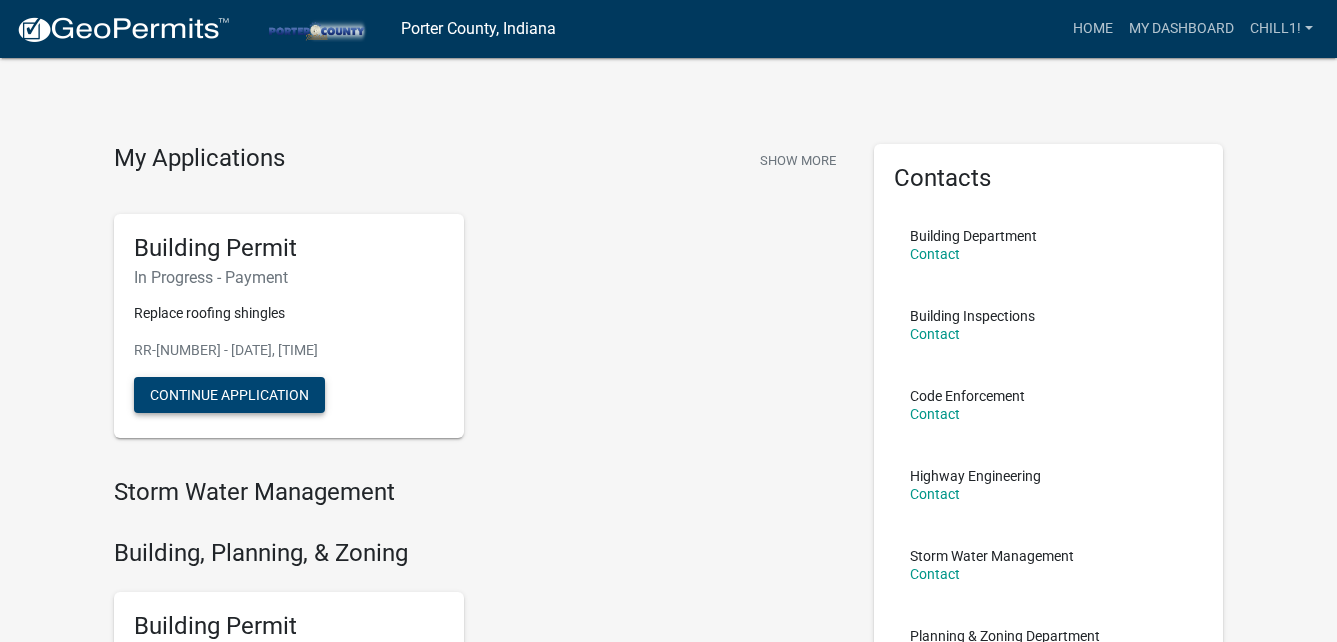 click on "Continue Application" 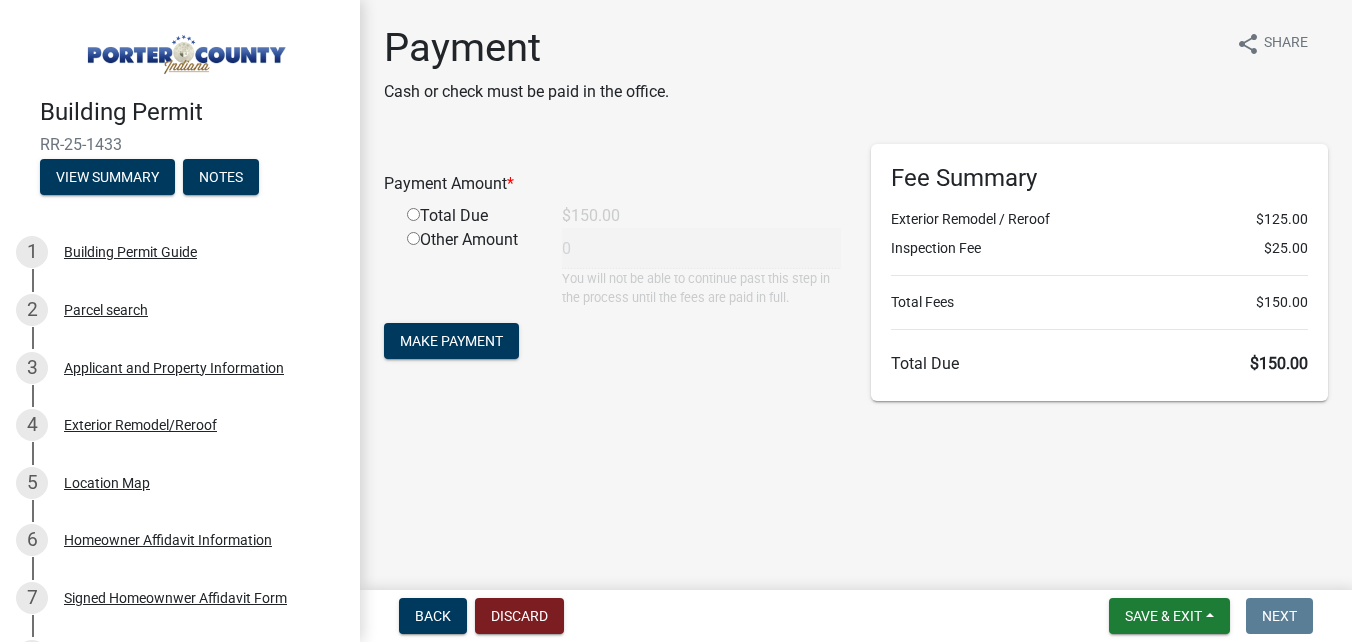 click 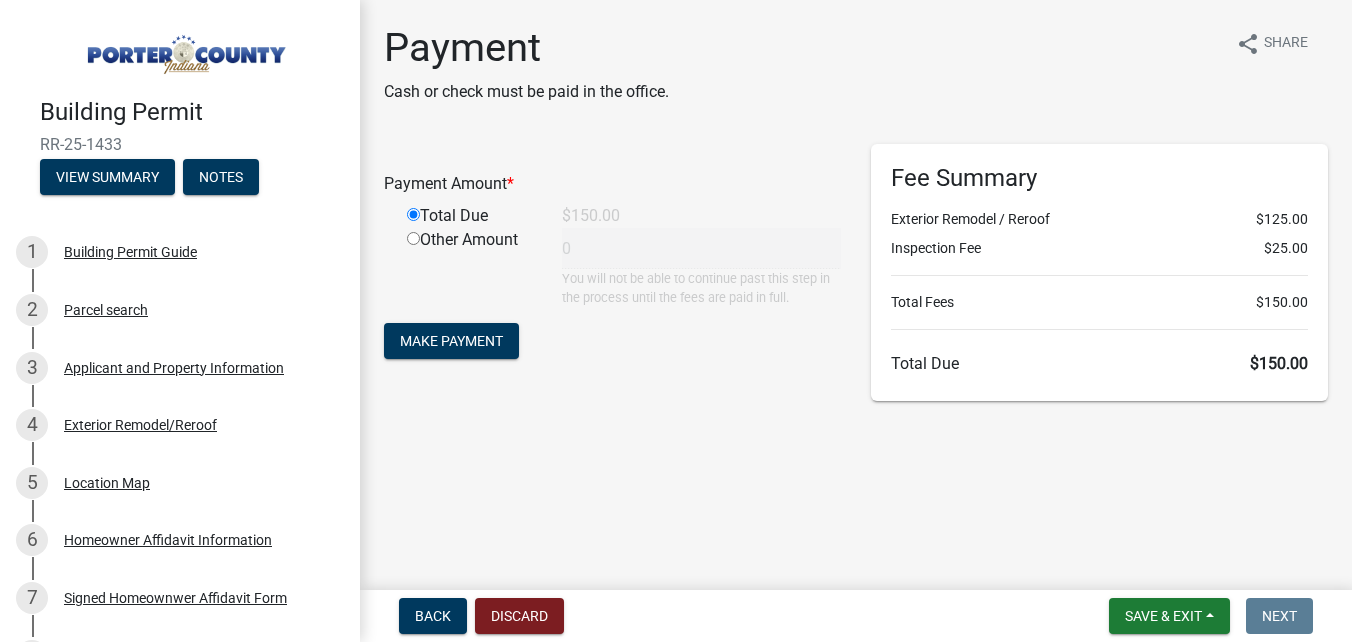 type on "150" 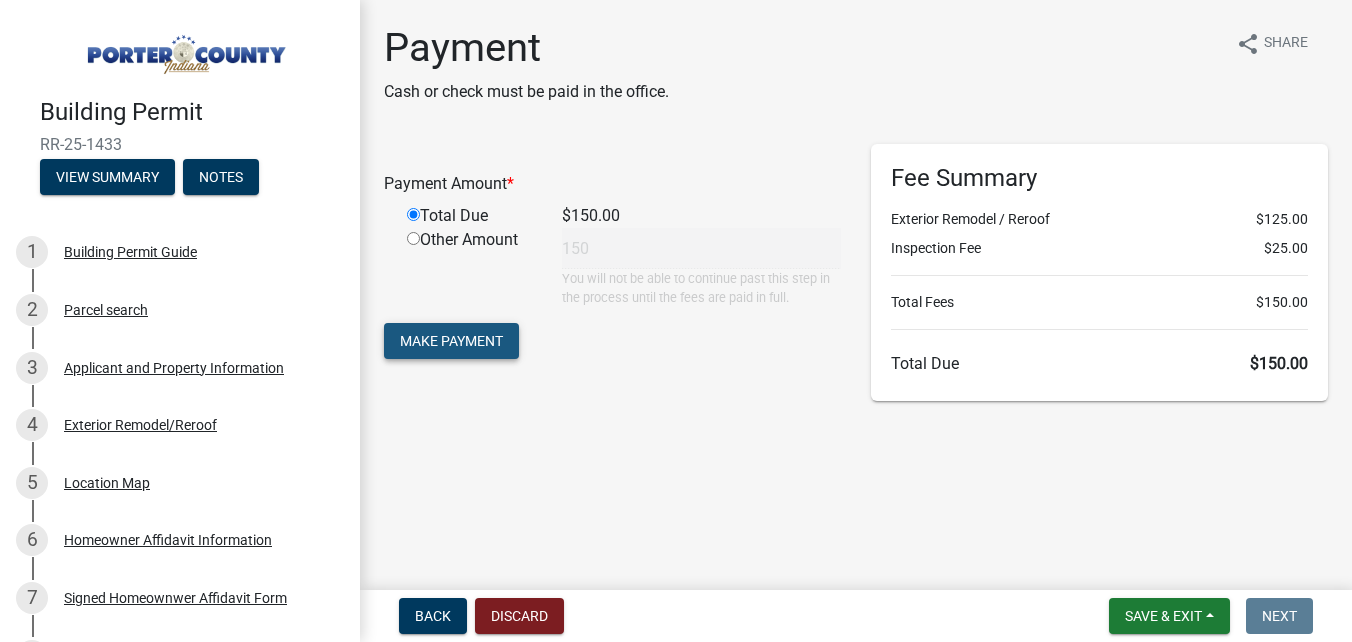 click on "Make Payment" 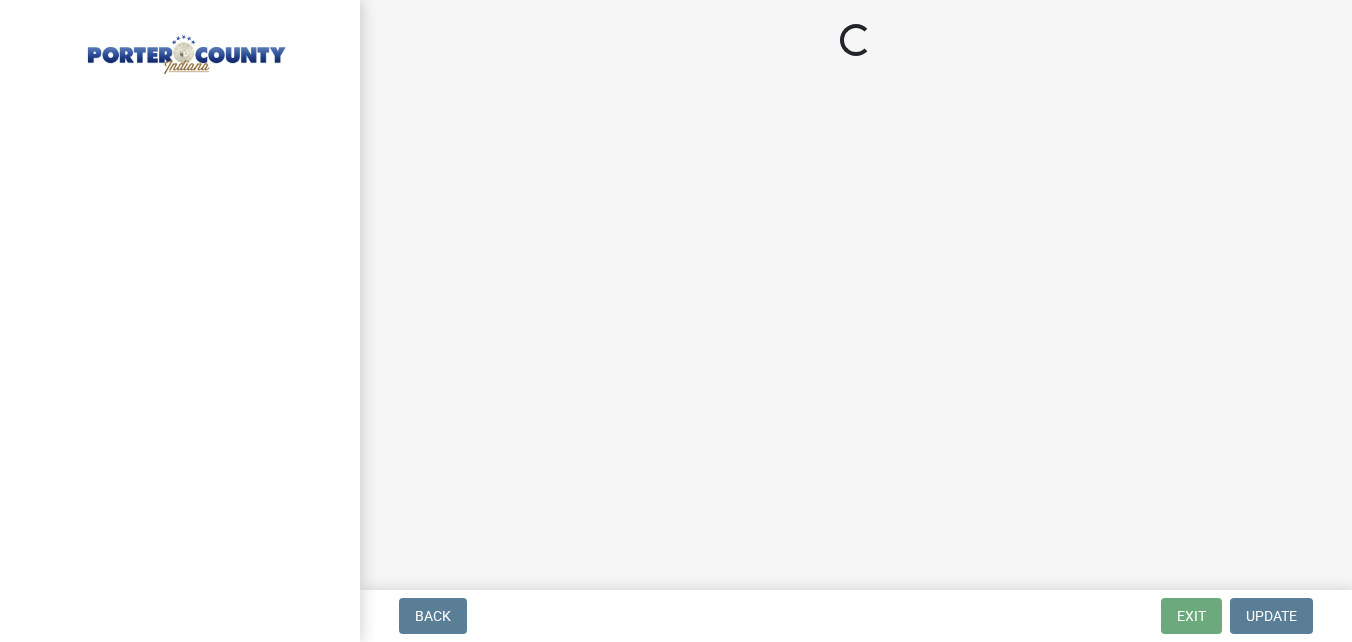 scroll, scrollTop: 0, scrollLeft: 0, axis: both 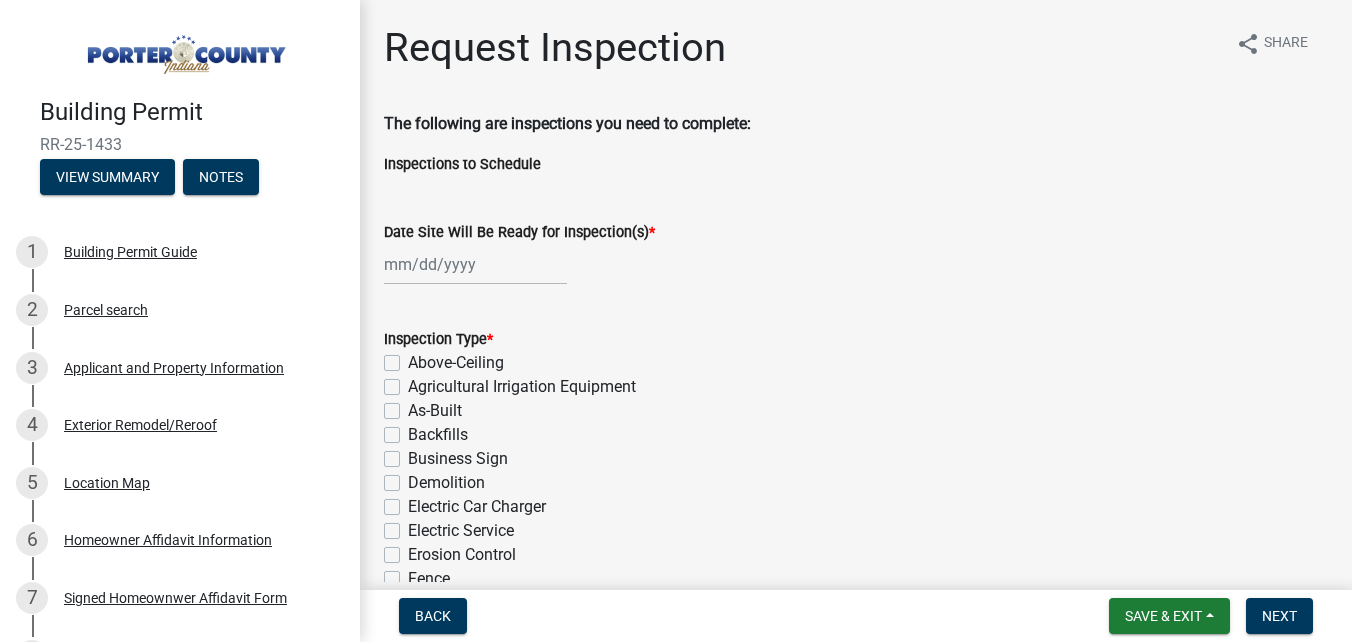 select on "8" 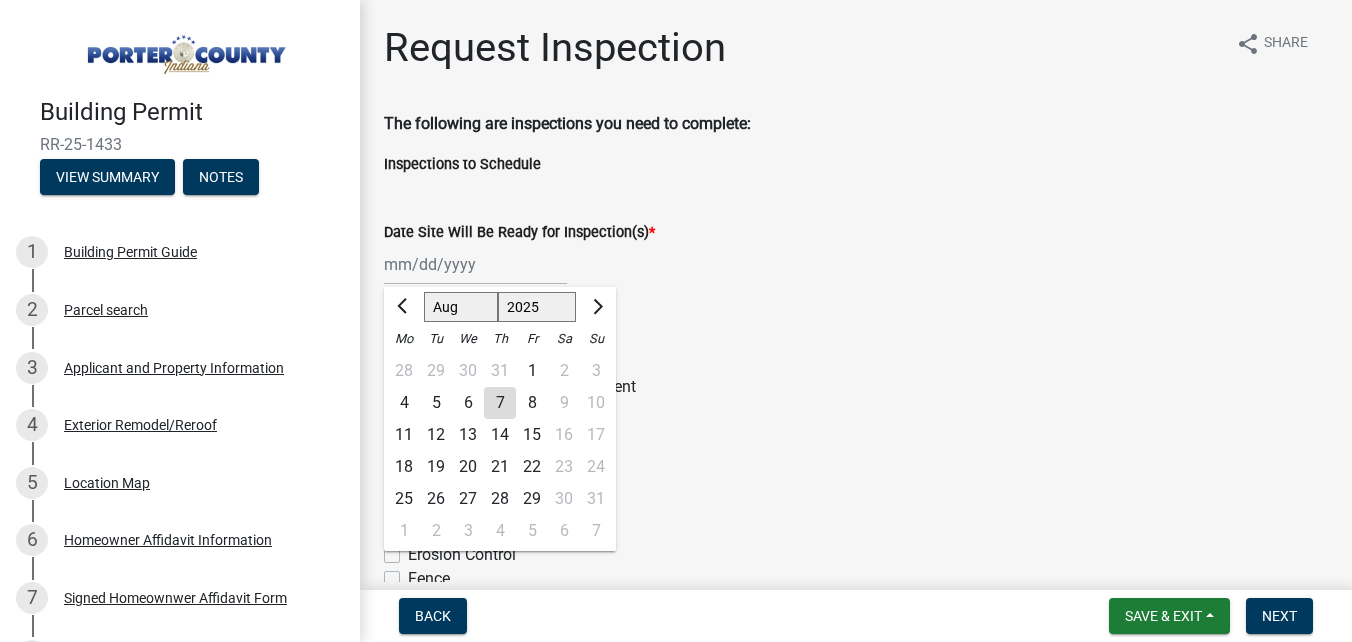 click on "Jan Feb Mar Apr May Jun Jul Aug Sep Oct Nov Dec 1525 1526 1527 1528 1529 1530 1531 1532 1533 1534 1535 1536 1537 1538 1539 1540 1541 1542 1543 1544 1545 1546 1547 1548 1549 1550 1551 1552 1553 1554 1555 1556 1557 1558 1559 1560 1561 1562 1563 1564 1565 1566 1567 1568 1569 1570 1571 1572 1573 1574 1575 1576 1577 1578 1579 1580 1581 1582 1583 1584 1585 1586 1587 1588 1589 1590 1591 1592 1593 1594 1595 1596 1597 1598 1599 1600 1601 1602 1603 1604 1605 1606 1607 1608 1609 1610 1611 1612 1613 1614 1615 1616 1617 1618 1619 1620 1621 1622 1623 1624 1625 1626 1627 1628 1629 1630 1631 1632 1633 1634 1635 1636 1637 1638 1639 1640 1641 1642 1643 1644 1645 1646 1647 1648 1649 1650 1651 1652 1653 1654 1655 1656 1657 1658 1659 1660 1661 1662 1663 1664 1665 1666 1667 1668 1669 1670 1671 1672 1673 1674 1675 1676 1677 1678 1679 1680 1681 1682 1683 1684 1685 1686 1687 1688 1689 1690 1691 1692 1693 1694 1695 1696 1697 1698 1699 1700 1701 1702 1703 1704 1705 1706 1707 1708 1709 1710 1711 1712 1713 1714 1715 1716 1717 1718 1719 1" 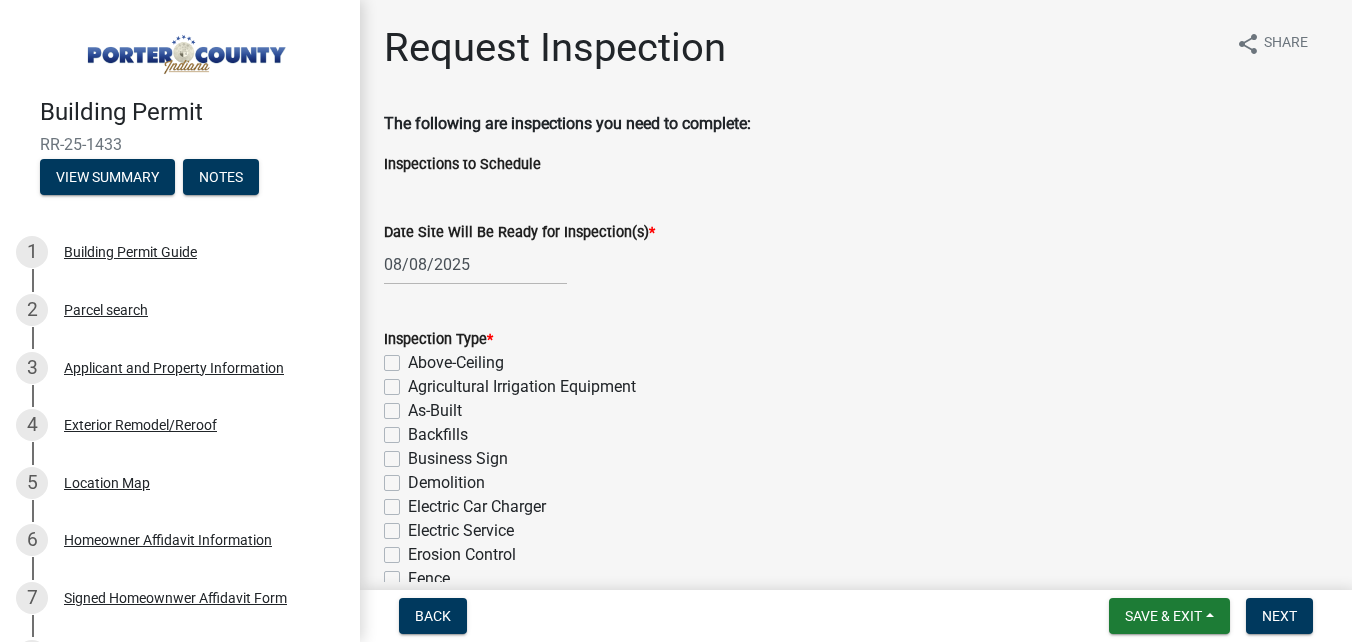 select on "8" 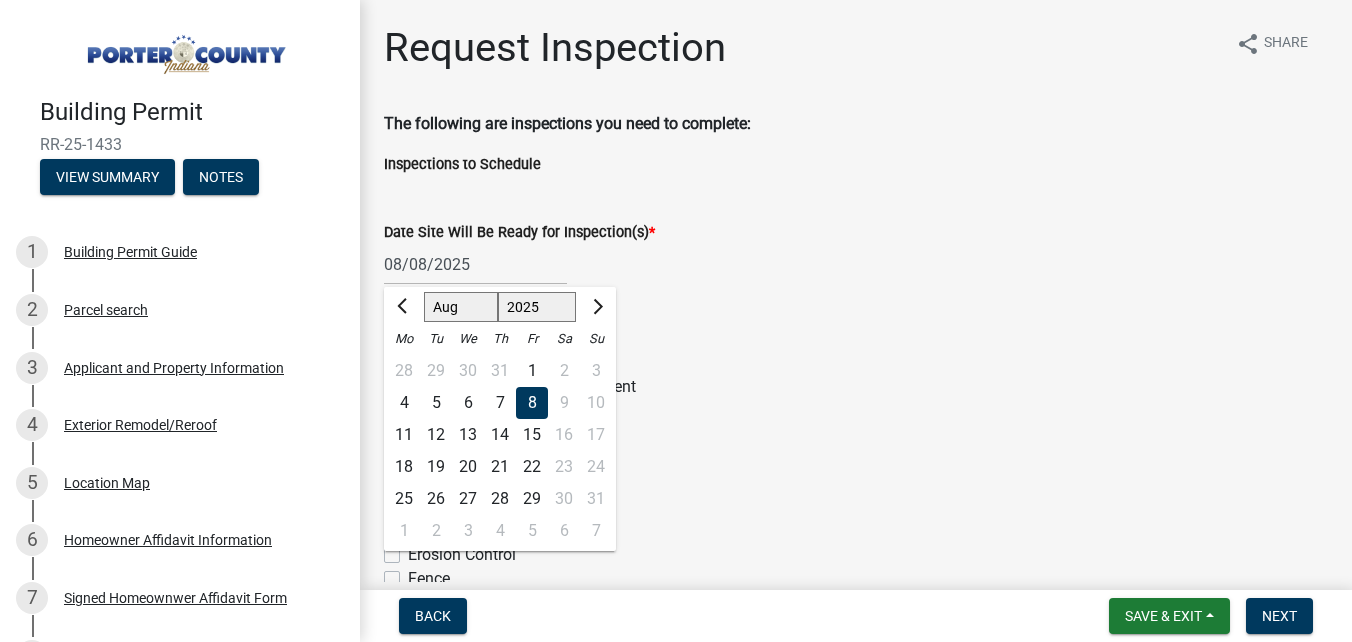 click on "[DATE] Jan Feb Mar Apr May Jun Jul Aug Sep Oct Nov Dec 1525 1526 1527 1528 1529 1530 1531 1532 1533 1534 1535 1536 1537 1538 1539 1540 1541 1542 1543 1544 1545 1546 1547 1548 1549 1550 1551 1552 1553 1554 1555 1556 1557 1558 1559 1560 1561 1562 1563 1564 1565 1566 1567 1568 1569 1570 1571 1572 1573 1574 1575 1576 1577 1578 1579 1580 1581 1582 1583 1584 1585 1586 1587 1588 1589 1590 1591 1592 1593 1594 1595 1596 1597 1598 1599 1600 1601 1602 1603 1604 1605 1606 1607 1608 1609 1610 1611 1612 1613 1614 1615 1616 1617 1618 1619 1620 1621 1622 1623 1624 1625 1626 1627 1628 1629 1630 1631 1632 1633 1634 1635 1636 1637 1638 1639 1640 1641 1642 1643 1644 1645 1646 1647 1648 1649 1650 1651 1652 1653 1654 1655 1656 1657 1658 1659 1660 1661 1662 1663 1664 1665 1666 1667 1668 1669 1670 1671 1672 1673 1674 1675 1676 1677 1678 1679 1680 1681 1682 1683 1684 1685 1686 1687 1688 1689 1690 1691 1692 1693 1694 1695 1696 1697 1698 1699 1700 1701 1702 1703 1704 1705 1706 1707 1708 1709 1710 1711 1712 1713 1714 1715 1716 1717" 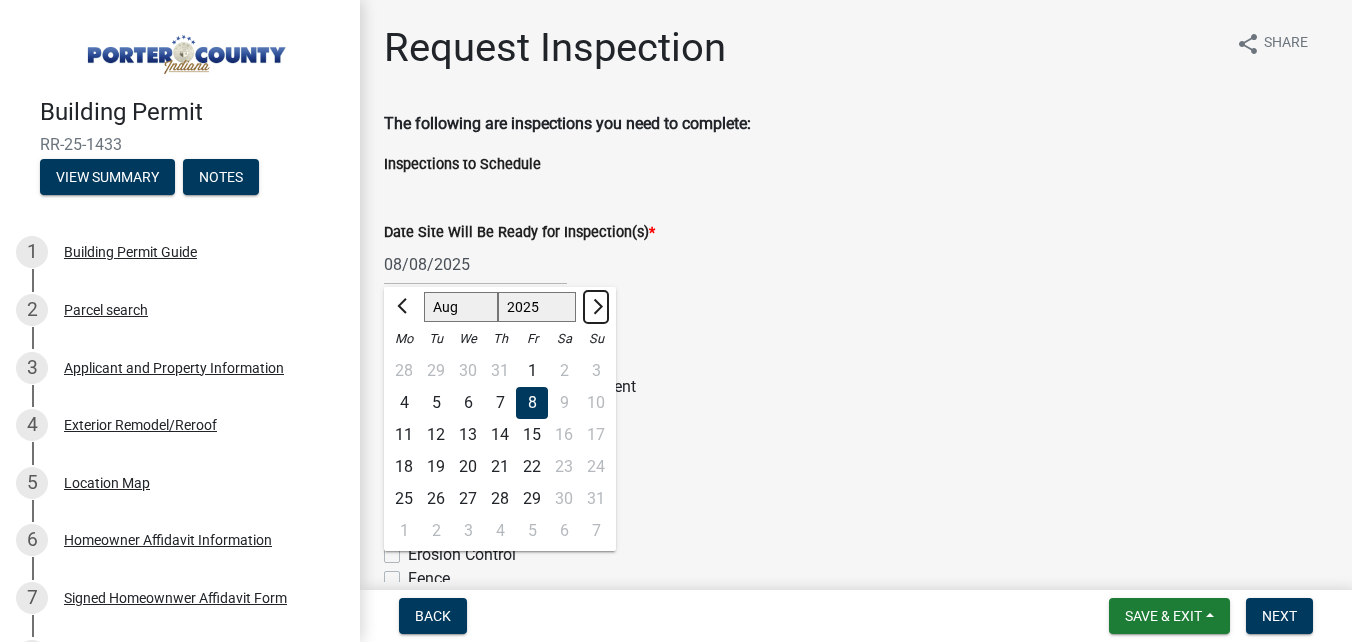 click 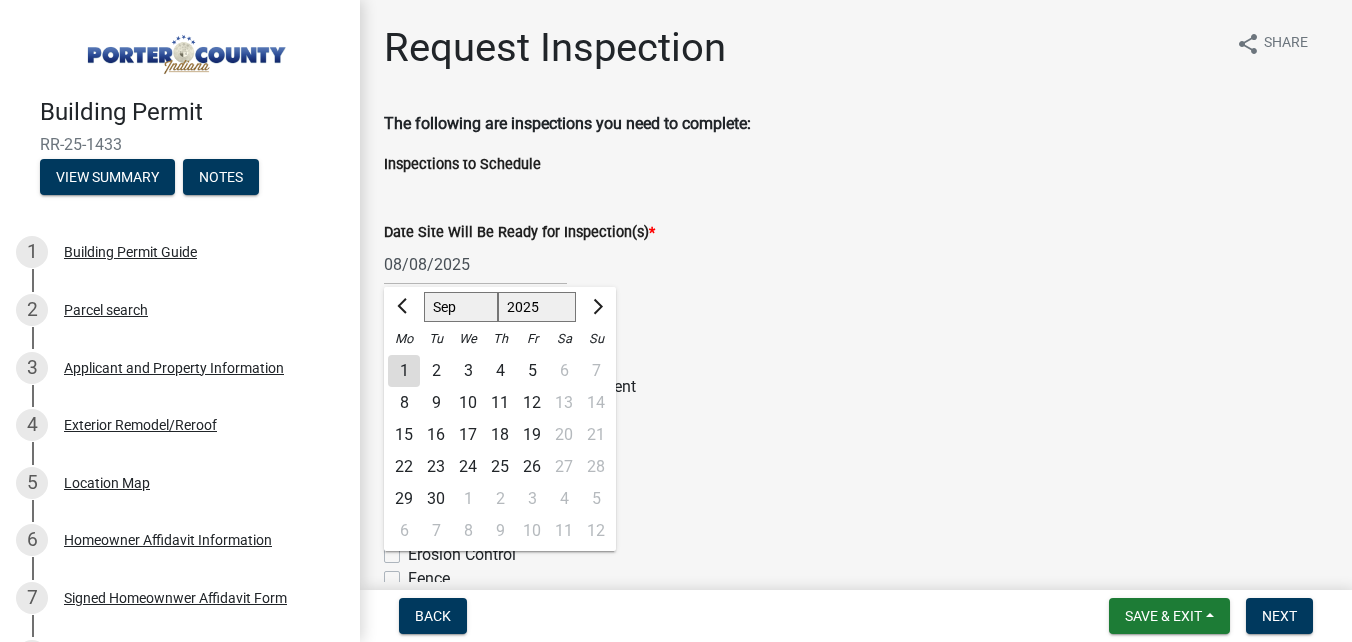 click on "11" 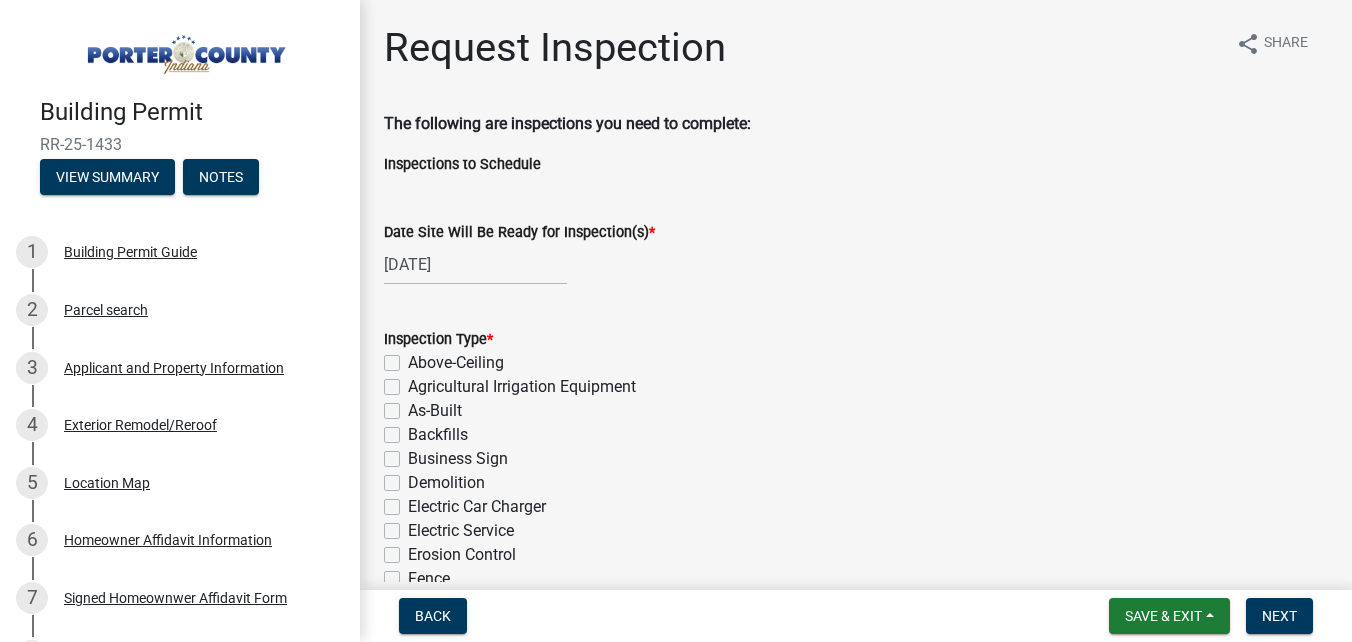 select on "9" 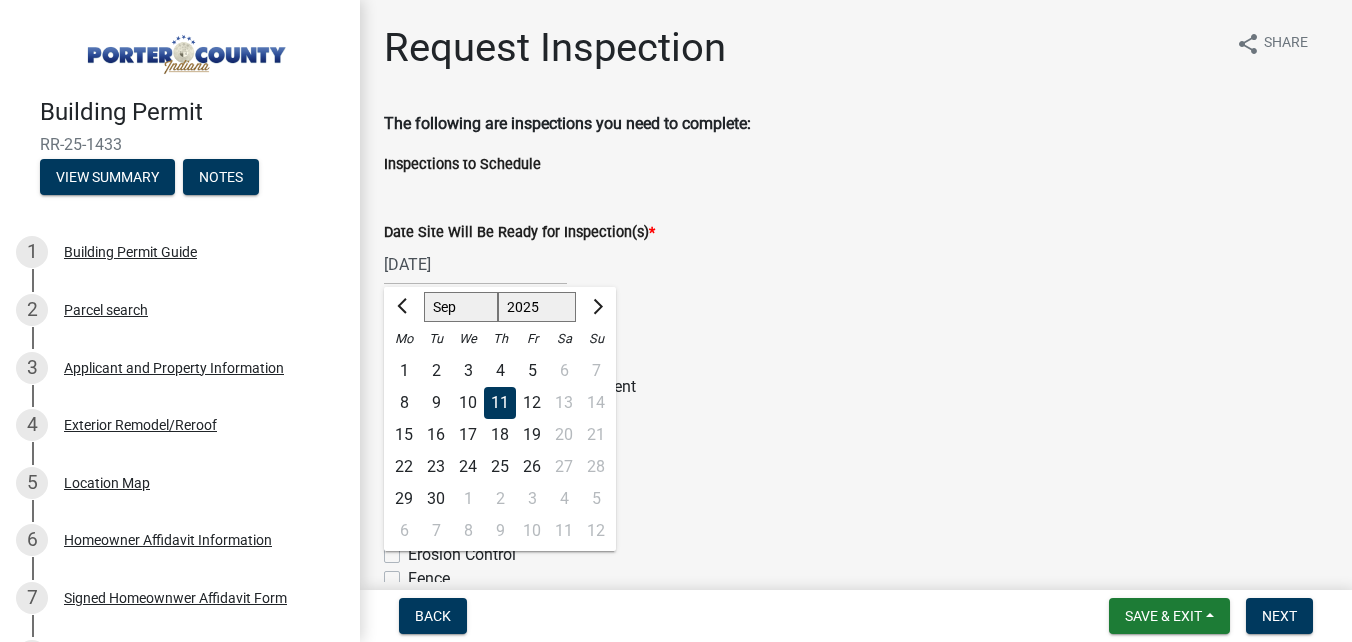click on "[DATE] Jan Feb Mar Apr May Jun Jul Aug Sep Oct Nov Dec 1525 1526 1527 1528 1529 1530 1531 1532 1533 1534 1535 1536 1537 1538 1539 1540 1541 1542 1543 1544 1545 1546 1547 1548 1549 1550 1551 1552 1553 1554 1555 1556 1557 1558 1559 1560 1561 1562 1563 1564 1565 1566 1567 1568 1569 1570 1571 1572 1573 1574 1575 1576 1577 1578 1579 1580 1581 1582 1583 1584 1585 1586 1587 1588 1589 1590 1591 1592 1593 1594 1595 1596 1597 1598 1599 1600 1601 1602 1603 1604 1605 1606 1607 1608 1609 1610 1611 1612 1613 1614 1615 1616 1617 1618 1619 1620 1621 1622 1623 1624 1625 1626 1627 1628 1629 1630 1631 1632 1633 1634 1635 1636 1637 1638 1639 1640 1641 1642 1643 1644 1645 1646 1647 1648 1649 1650 1651 1652 1653 1654 1655 1656 1657 1658 1659 1660 1661 1662 1663 1664 1665 1666 1667 1668 1669 1670 1671 1672 1673 1674 1675 1676 1677 1678 1679 1680 1681 1682 1683 1684 1685 1686 1687 1688 1689 1690 1691 1692 1693 1694 1695 1696 1697 1698 1699 1700 1701 1702 1703 1704 1705 1706 1707 1708 1709 1710 1711 1712 1713 1714 1715 1716 1717" 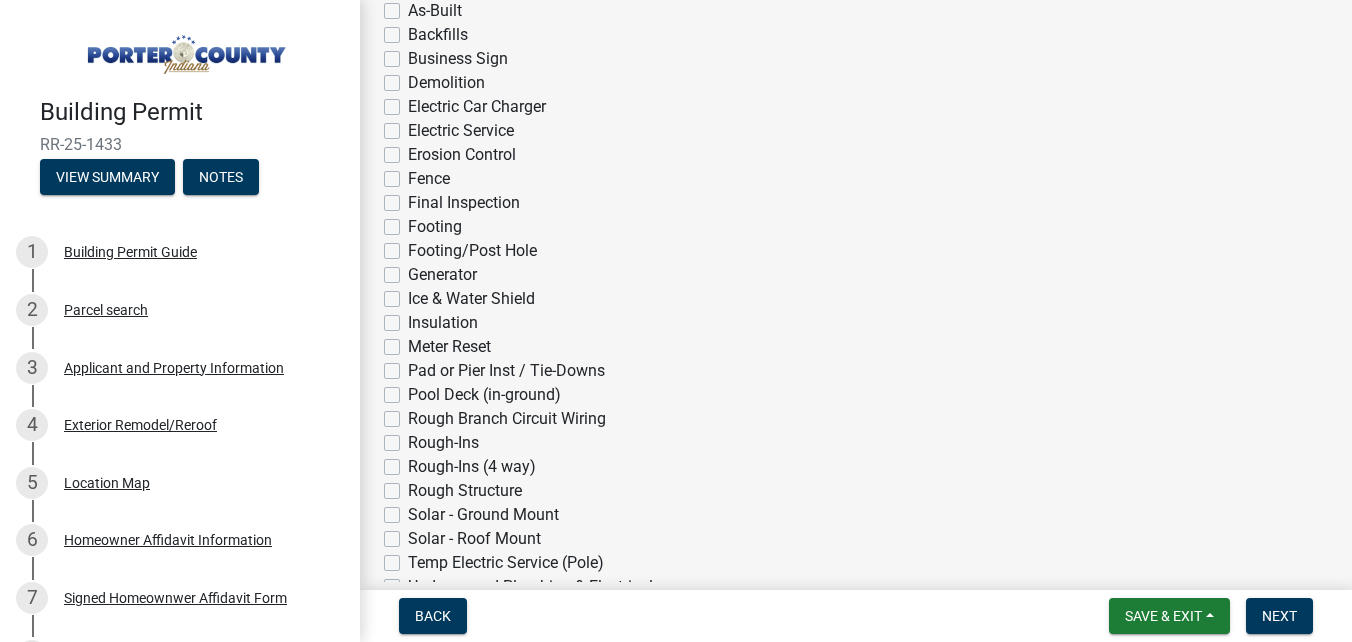 scroll, scrollTop: 500, scrollLeft: 0, axis: vertical 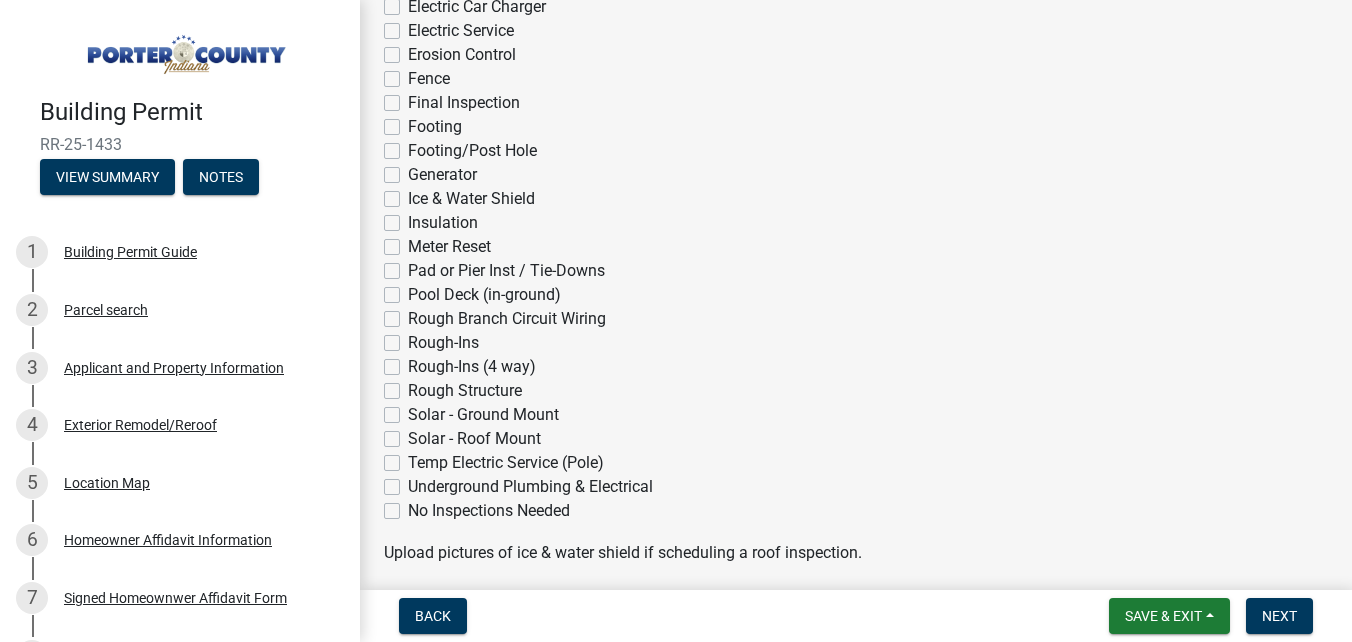 click on "No Inspections Needed" 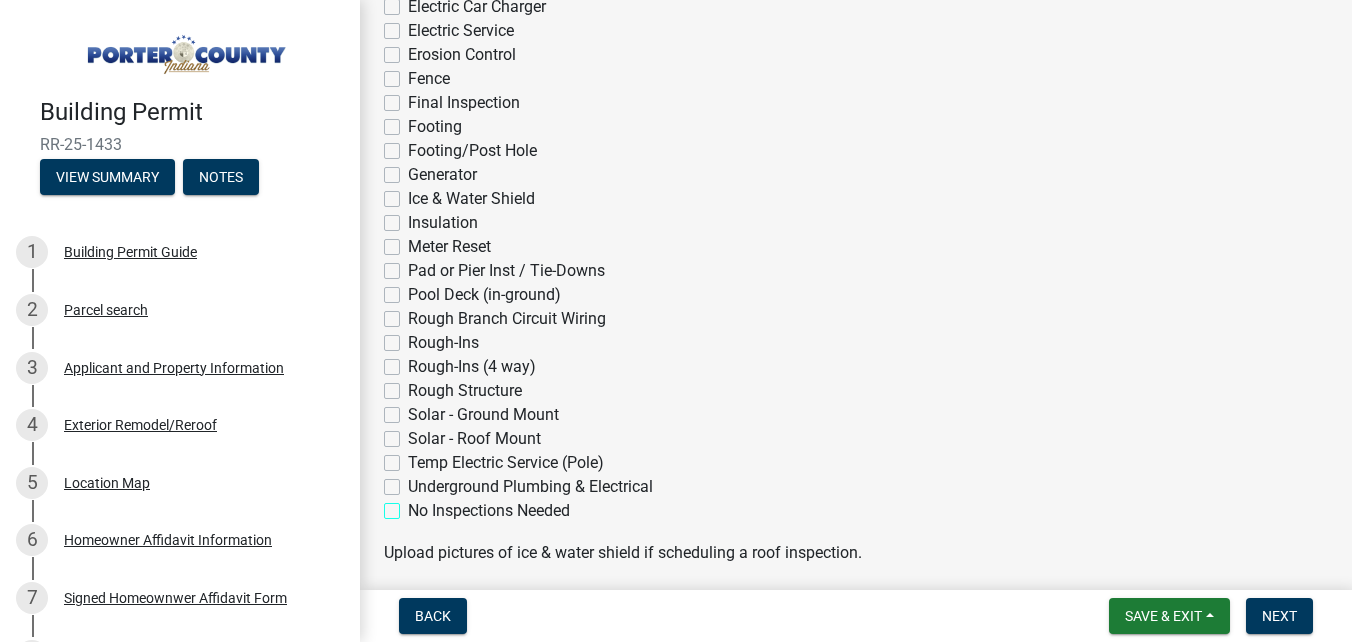 click on "No Inspections Needed" at bounding box center [414, 505] 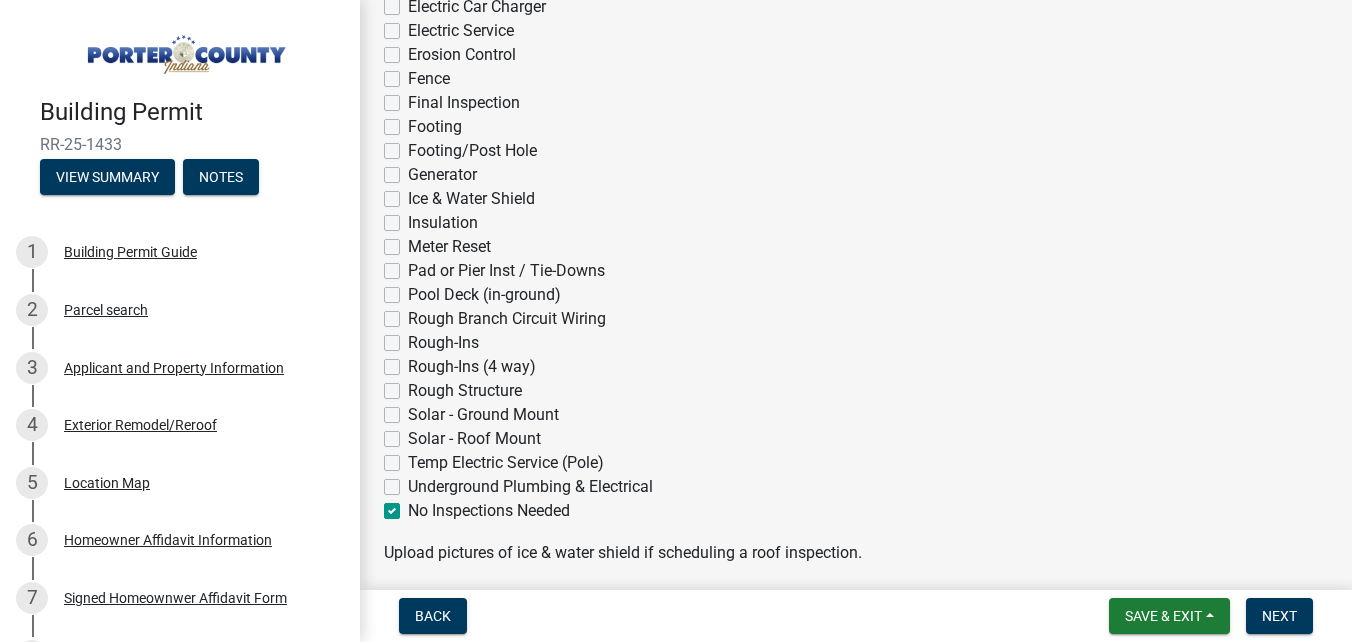 checkbox on "false" 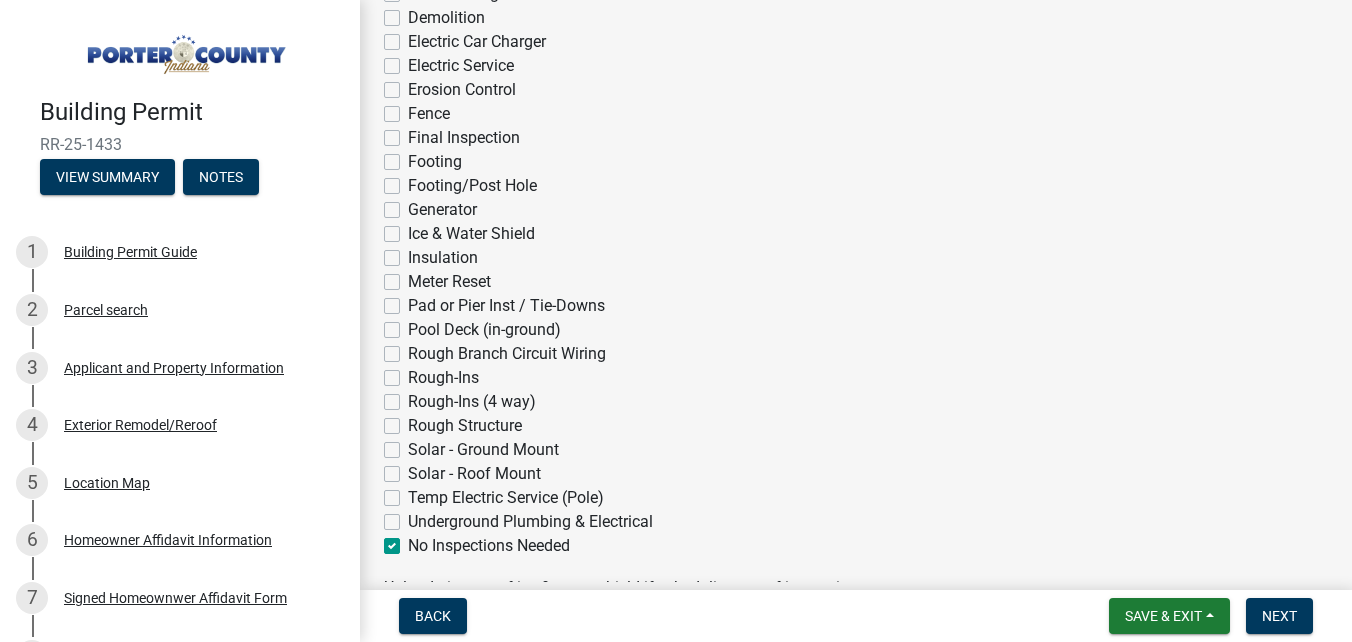scroll, scrollTop: 500, scrollLeft: 0, axis: vertical 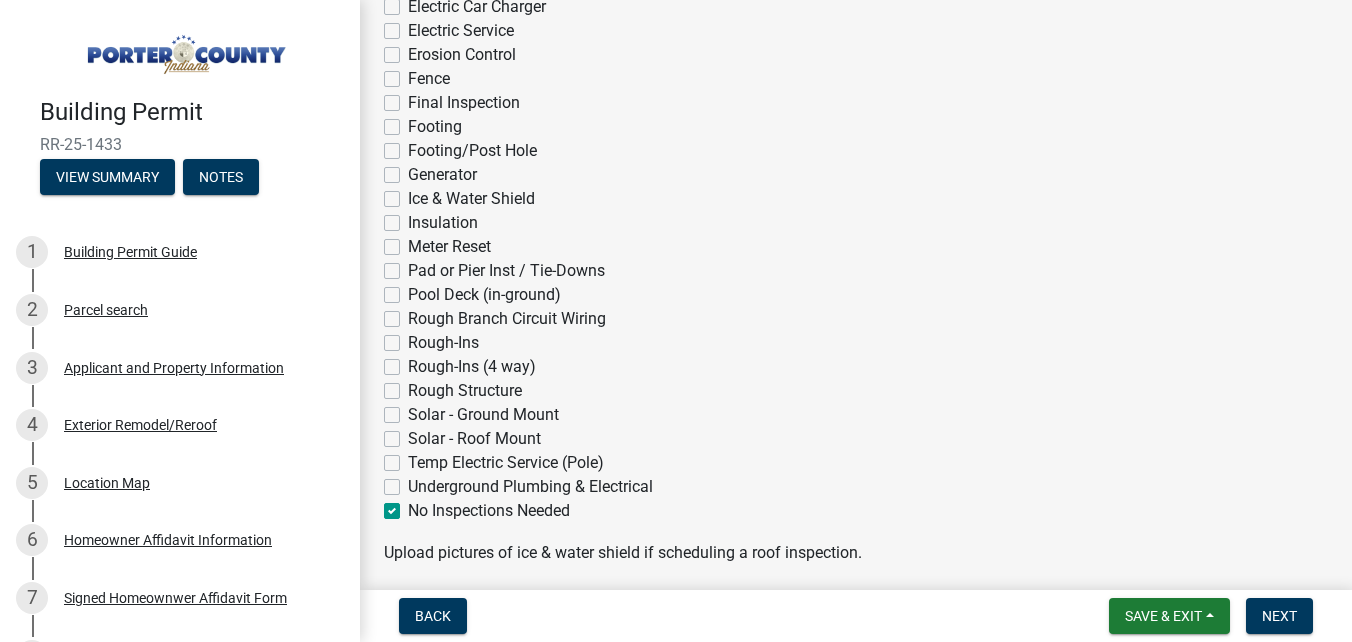 click on "No Inspections Needed" 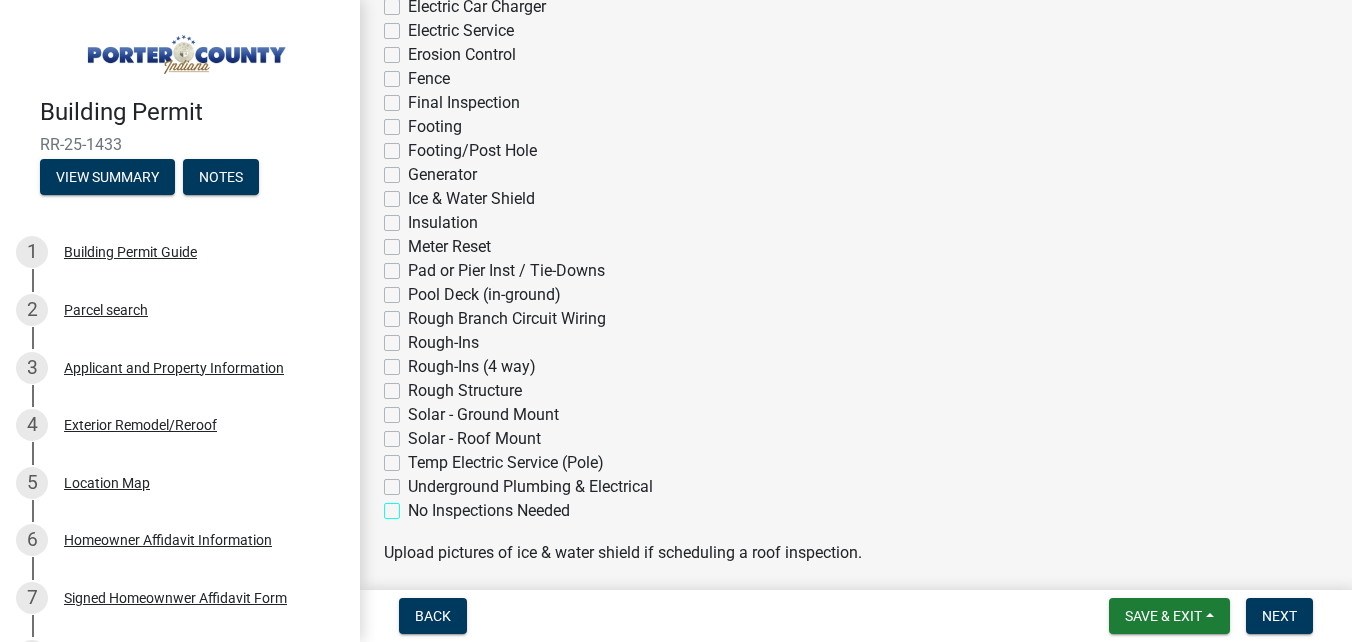 checkbox on "false" 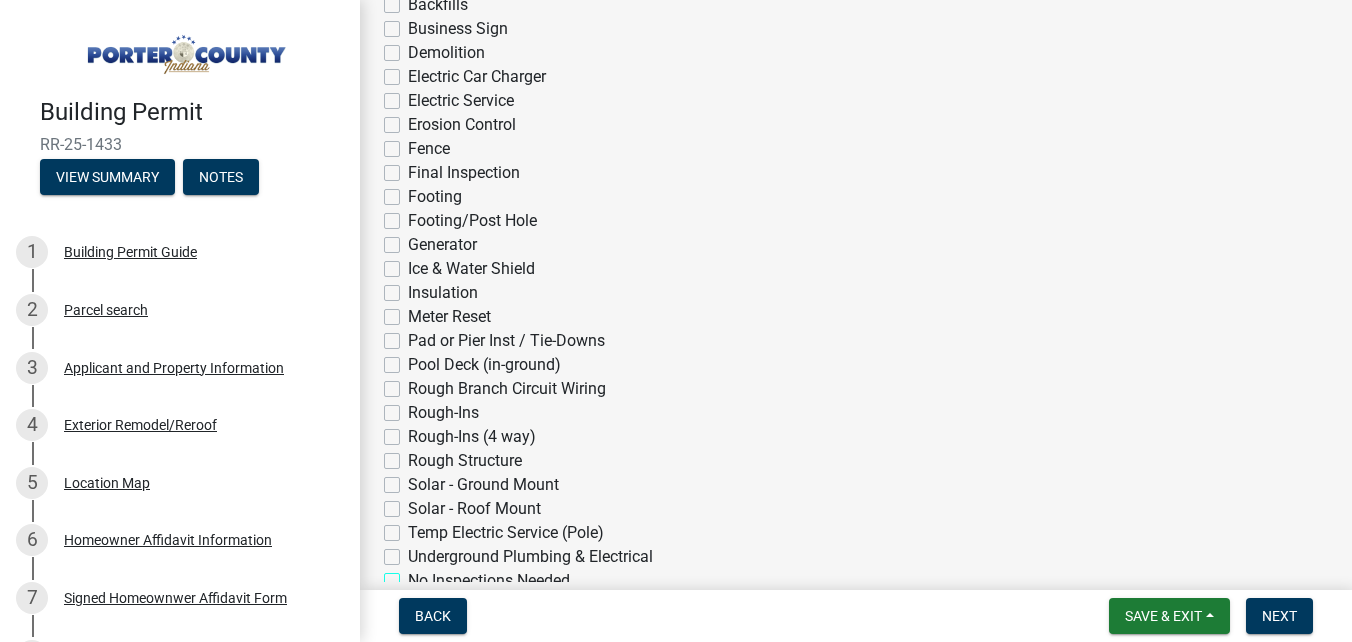 scroll, scrollTop: 400, scrollLeft: 0, axis: vertical 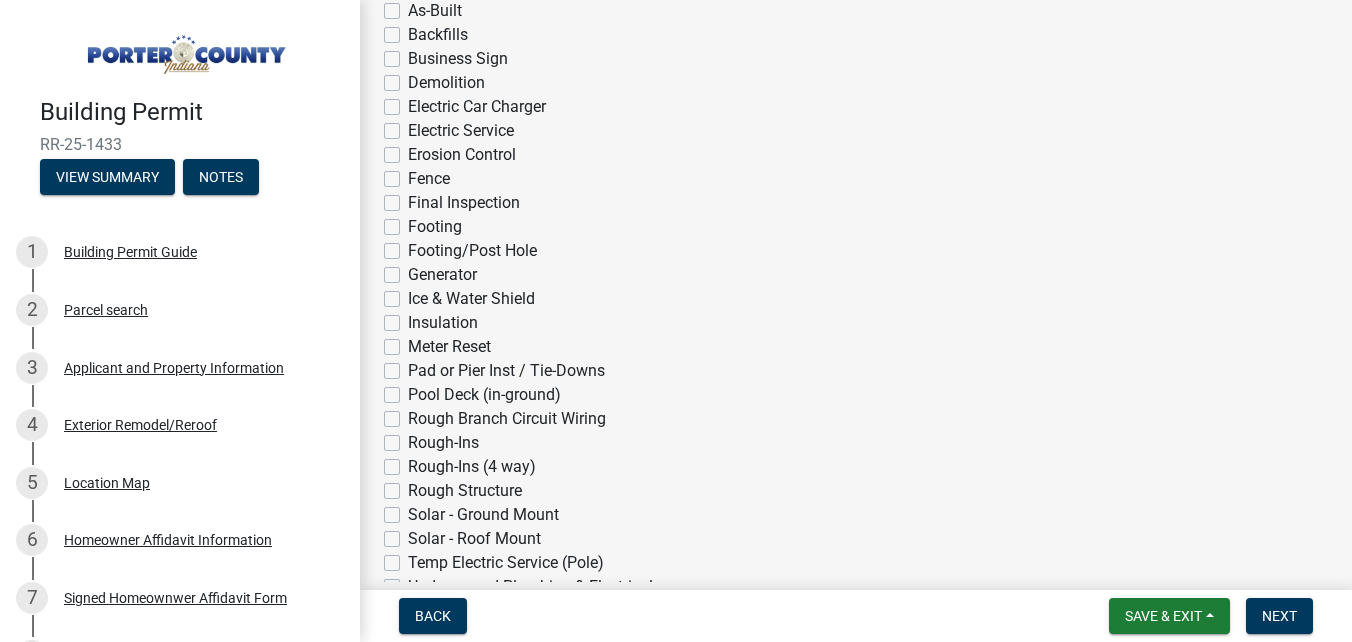 click on "Ice & Water Shield" 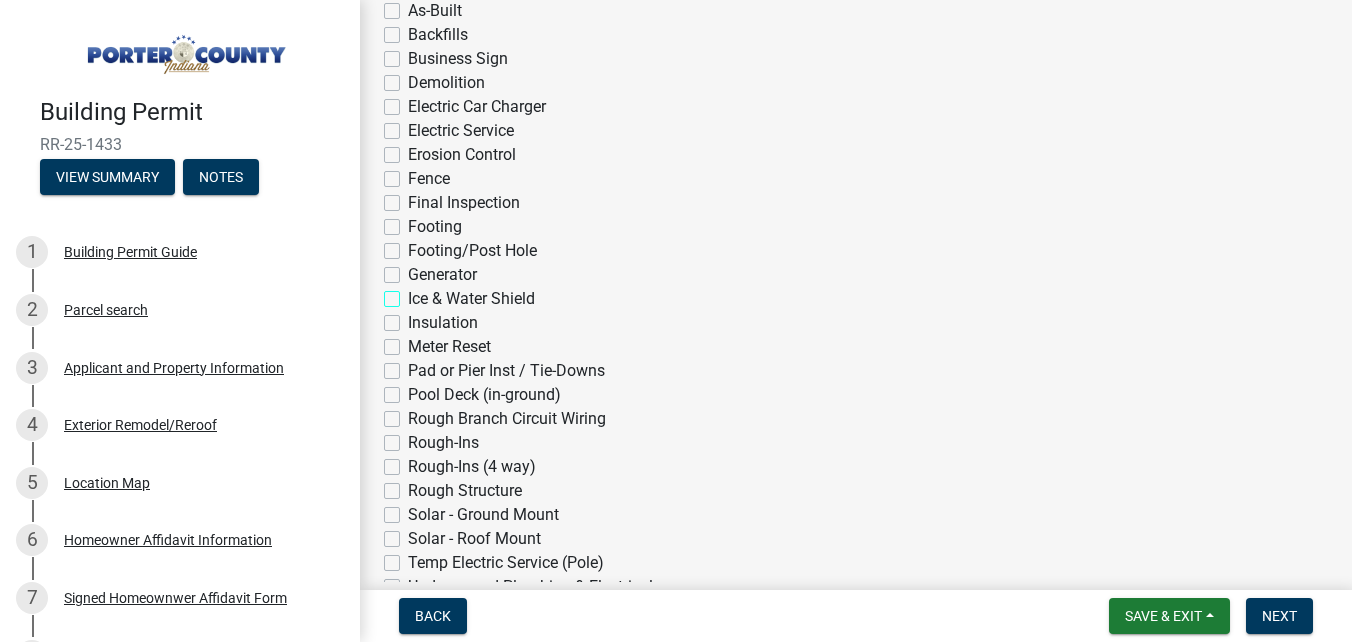 click on "Ice & Water Shield" at bounding box center (414, 293) 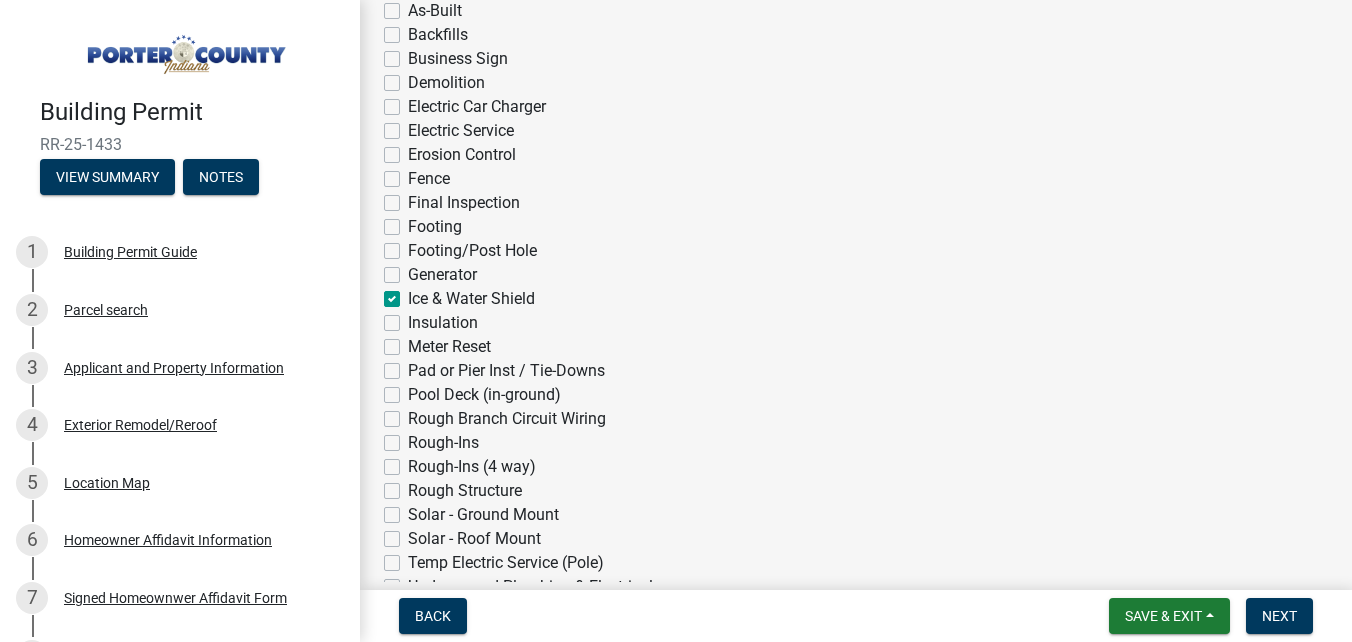 checkbox on "false" 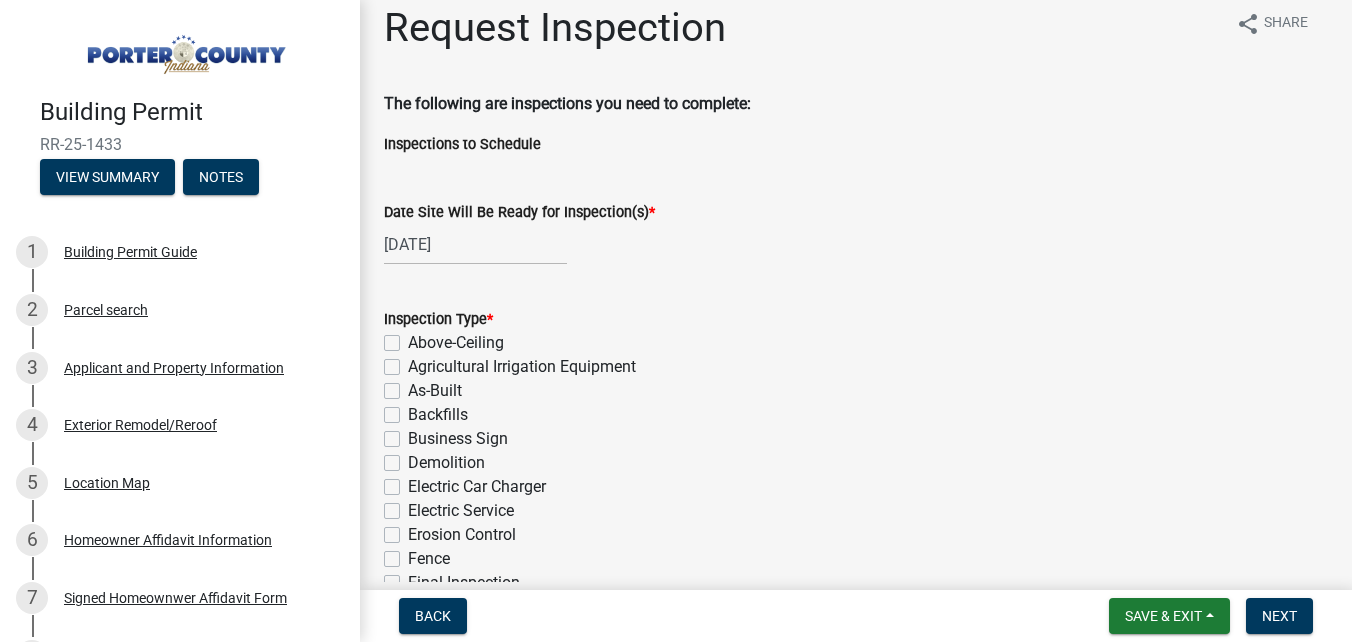 scroll, scrollTop: 0, scrollLeft: 0, axis: both 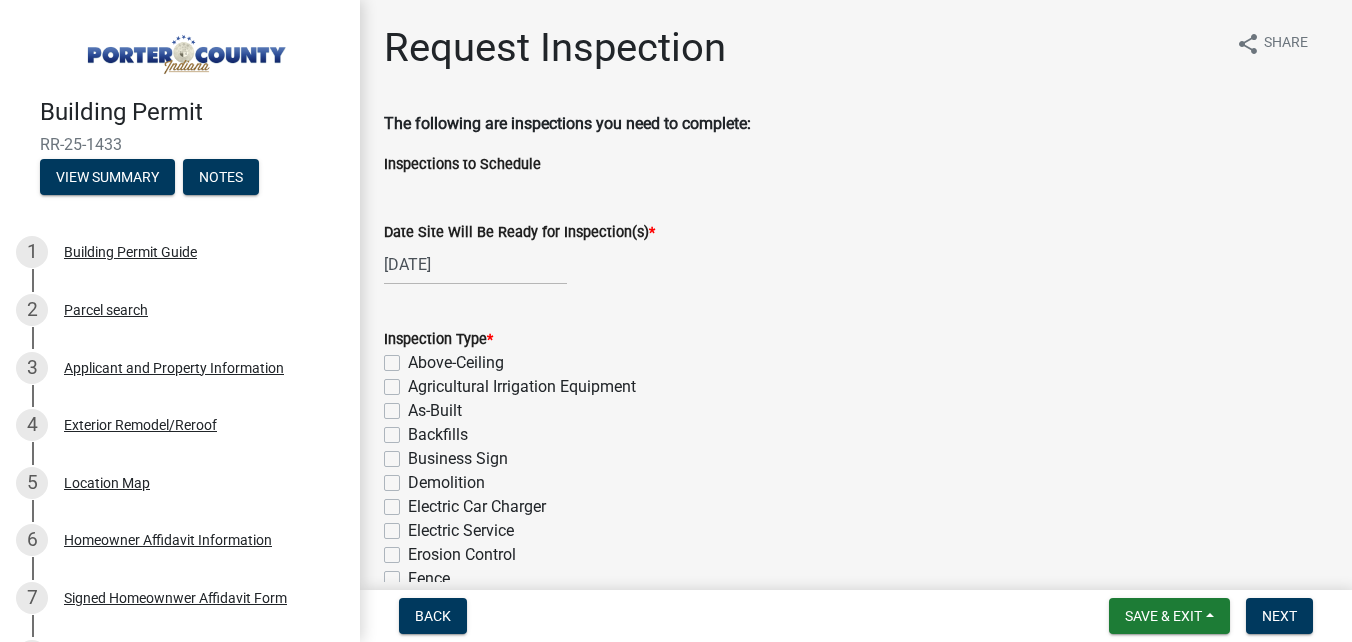 select on "9" 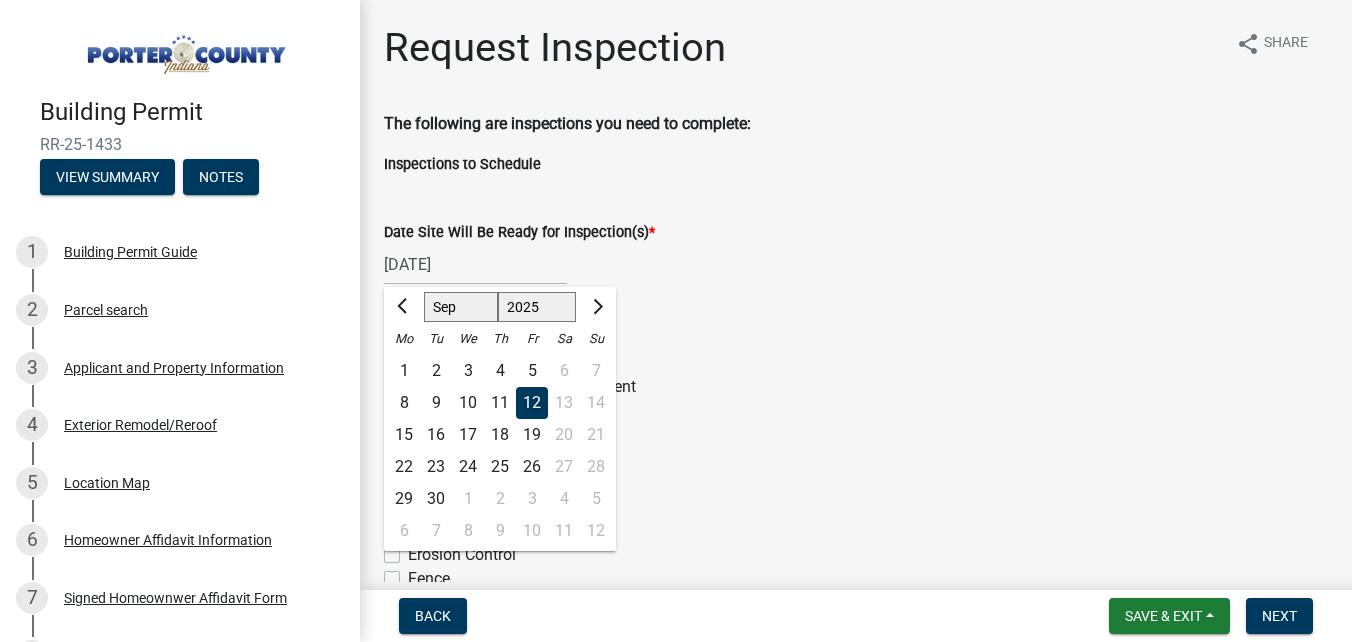 click on "[DATE] Jan Feb Mar Apr May Jun Jul Aug Sep Oct Nov Dec 1525 1526 1527 1528 1529 1530 1531 1532 1533 1534 1535 1536 1537 1538 1539 1540 1541 1542 1543 1544 1545 1546 1547 1548 1549 1550 1551 1552 1553 1554 1555 1556 1557 1558 1559 1560 1561 1562 1563 1564 1565 1566 1567 1568 1569 1570 1571 1572 1573 1574 1575 1576 1577 1578 1579 1580 1581 1582 1583 1584 1585 1586 1587 1588 1589 1590 1591 1592 1593 1594 1595 1596 1597 1598 1599 1600 1601 1602 1603 1604 1605 1606 1607 1608 1609 1610 1611 1612 1613 1614 1615 1616 1617 1618 1619 1620 1621 1622 1623 1624 1625 1626 1627 1628 1629 1630 1631 1632 1633 1634 1635 1636 1637 1638 1639 1640 1641 1642 1643 1644 1645 1646 1647 1648 1649 1650 1651 1652 1653 1654 1655 1656 1657 1658 1659 1660 1661 1662 1663 1664 1665 1666 1667 1668 1669 1670 1671 1672 1673 1674 1675 1676 1677 1678 1679 1680 1681 1682 1683 1684 1685 1686 1687 1688 1689 1690 1691 1692 1693 1694 1695 1696 1697 1698 1699 1700 1701 1702 1703 1704 1705 1706 1707 1708 1709 1710 1711 1712 1713 1714 1715 1716 1717" 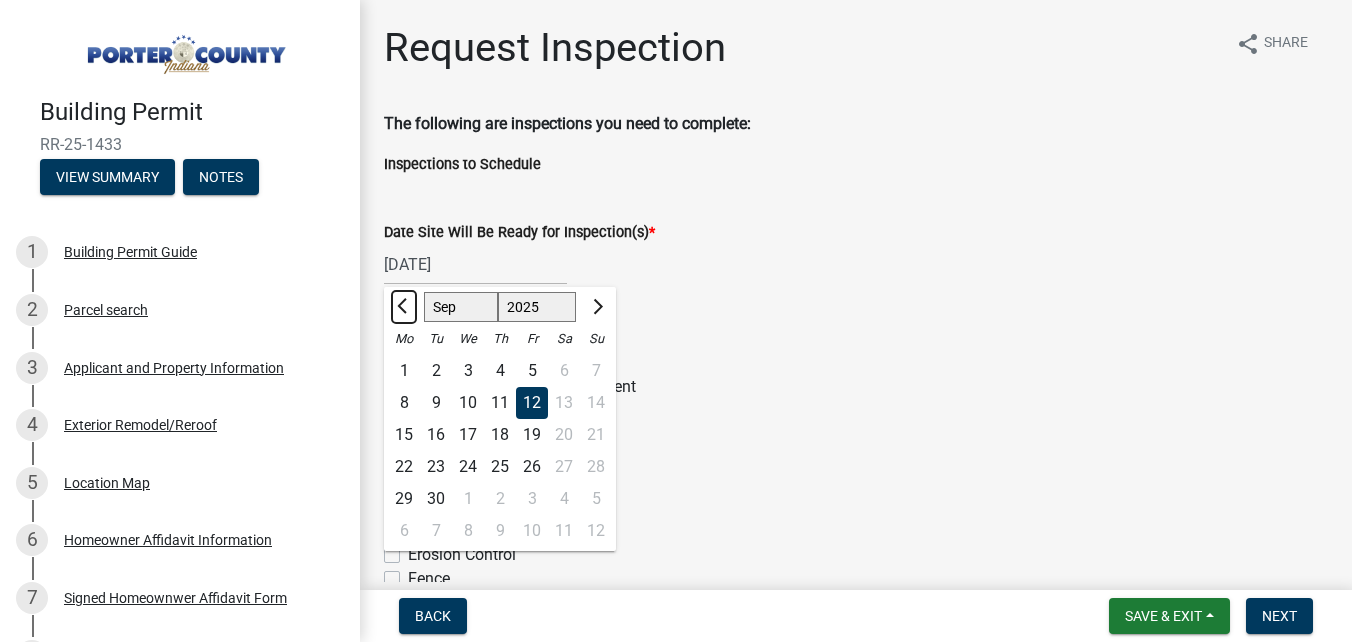 click 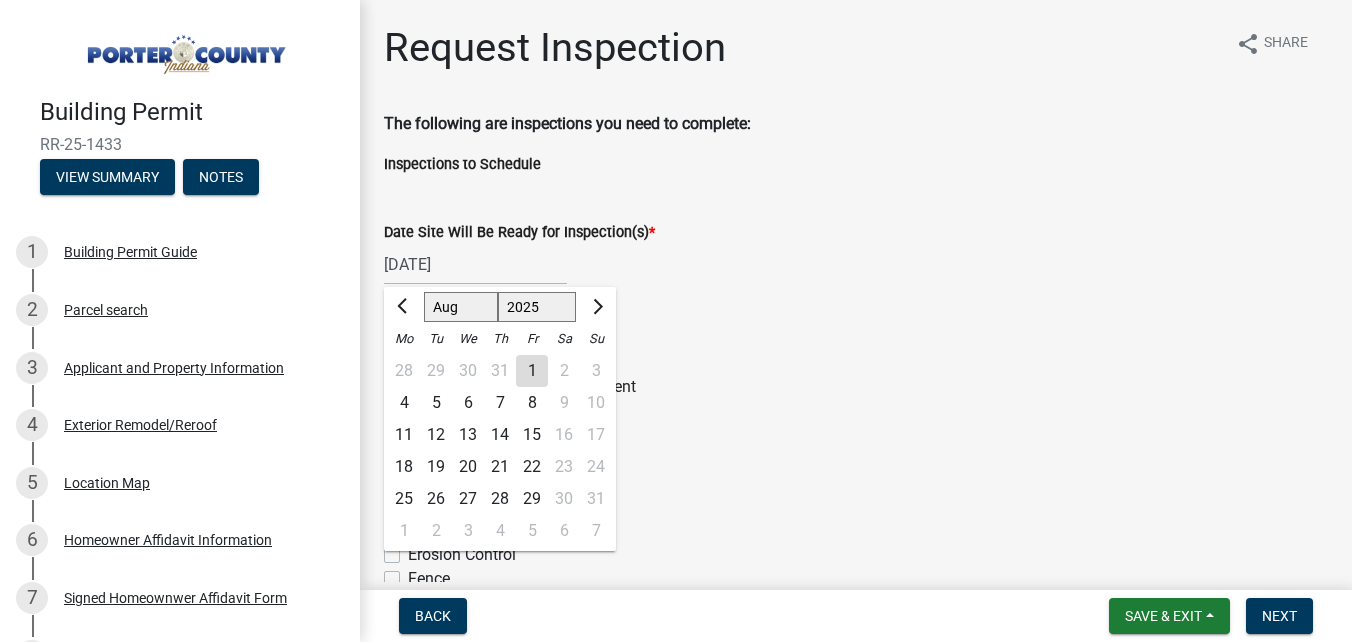 click on "18" 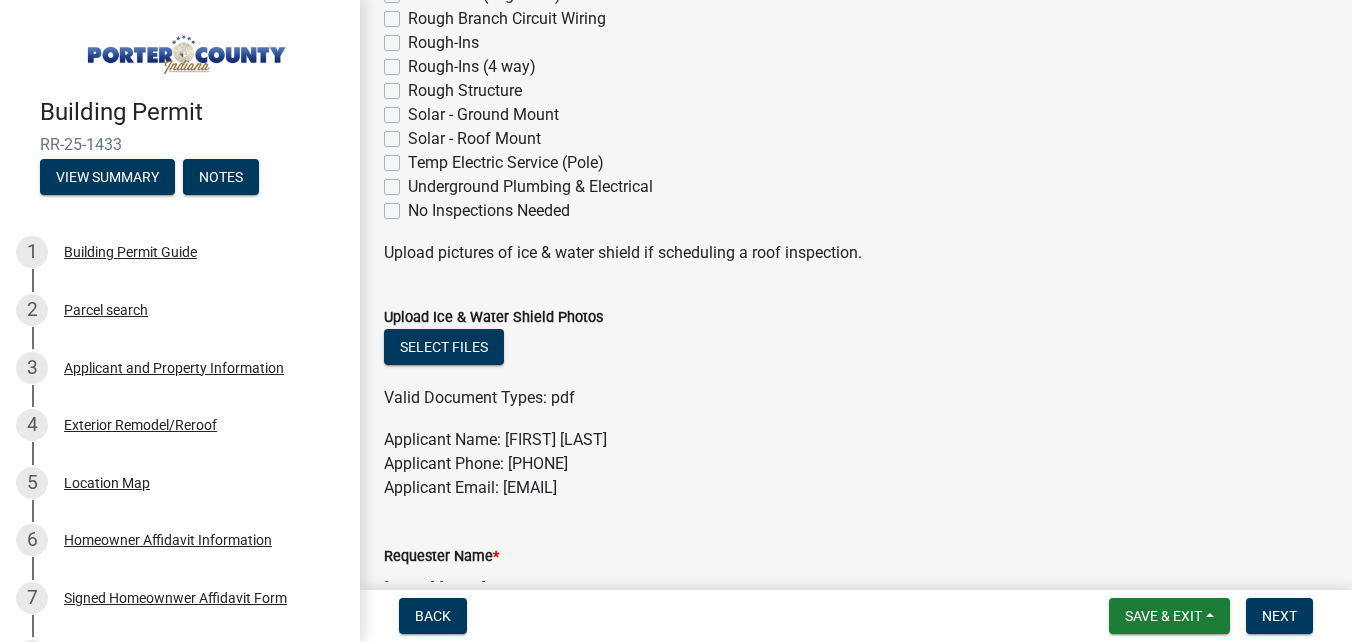 scroll, scrollTop: 900, scrollLeft: 0, axis: vertical 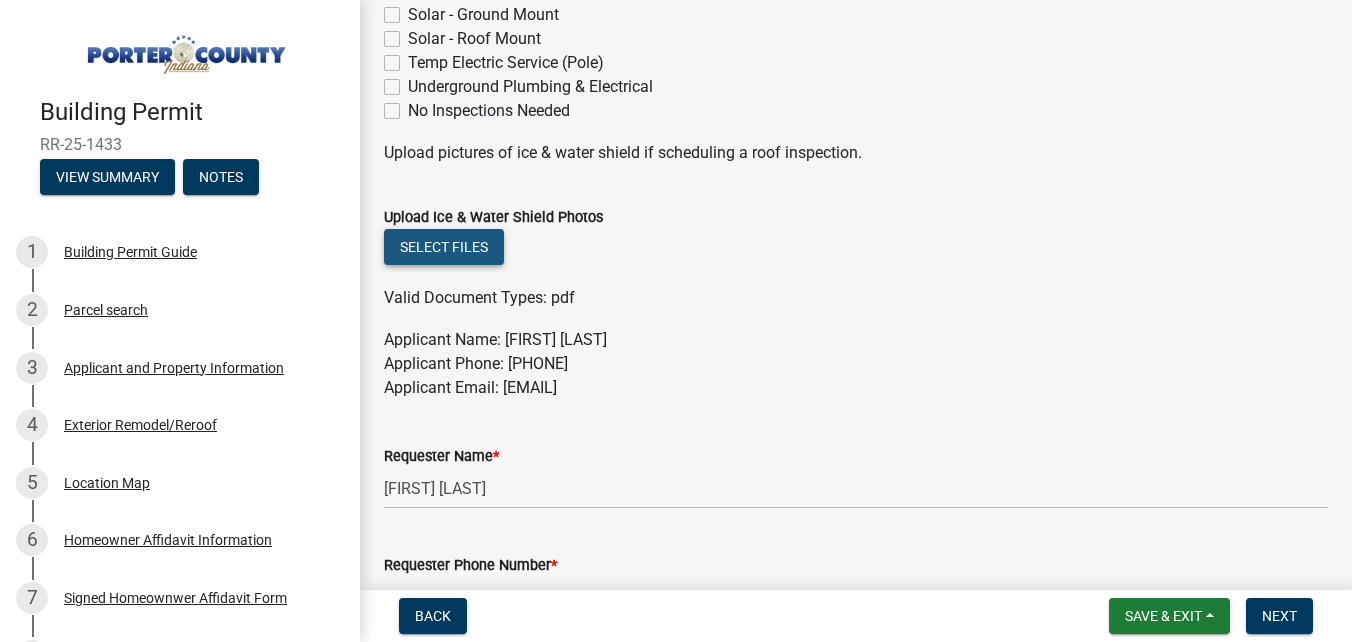 click on "Select files" 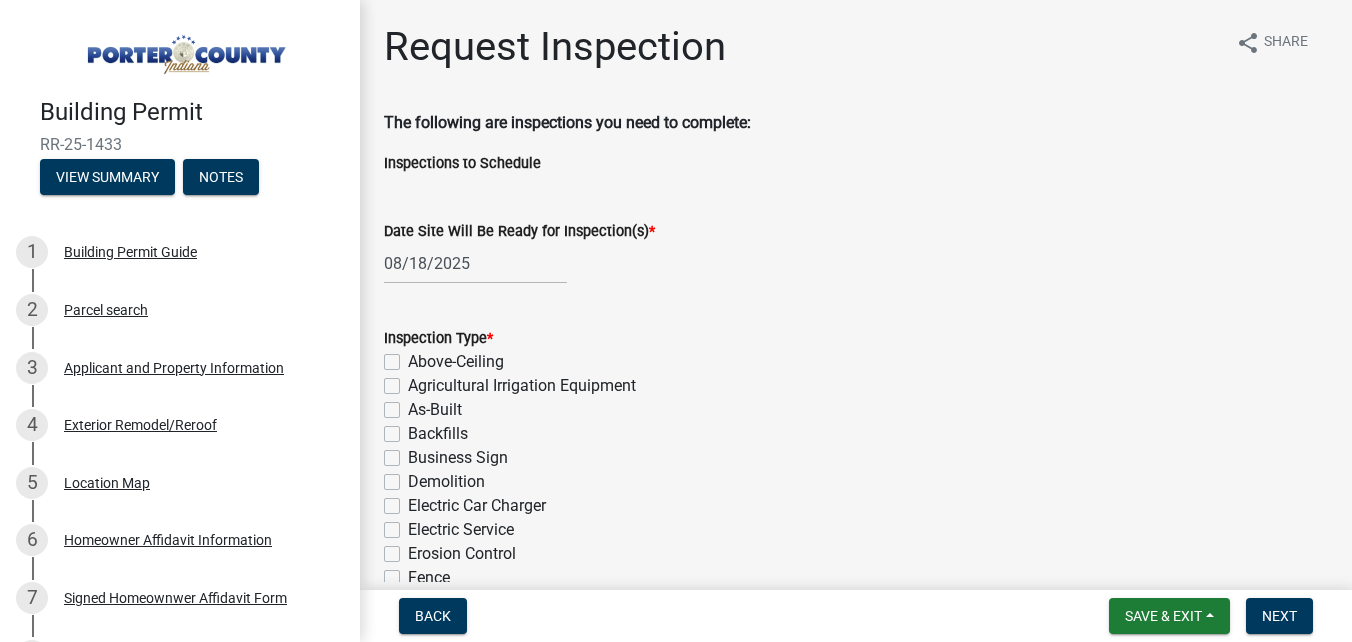 scroll, scrollTop: 0, scrollLeft: 0, axis: both 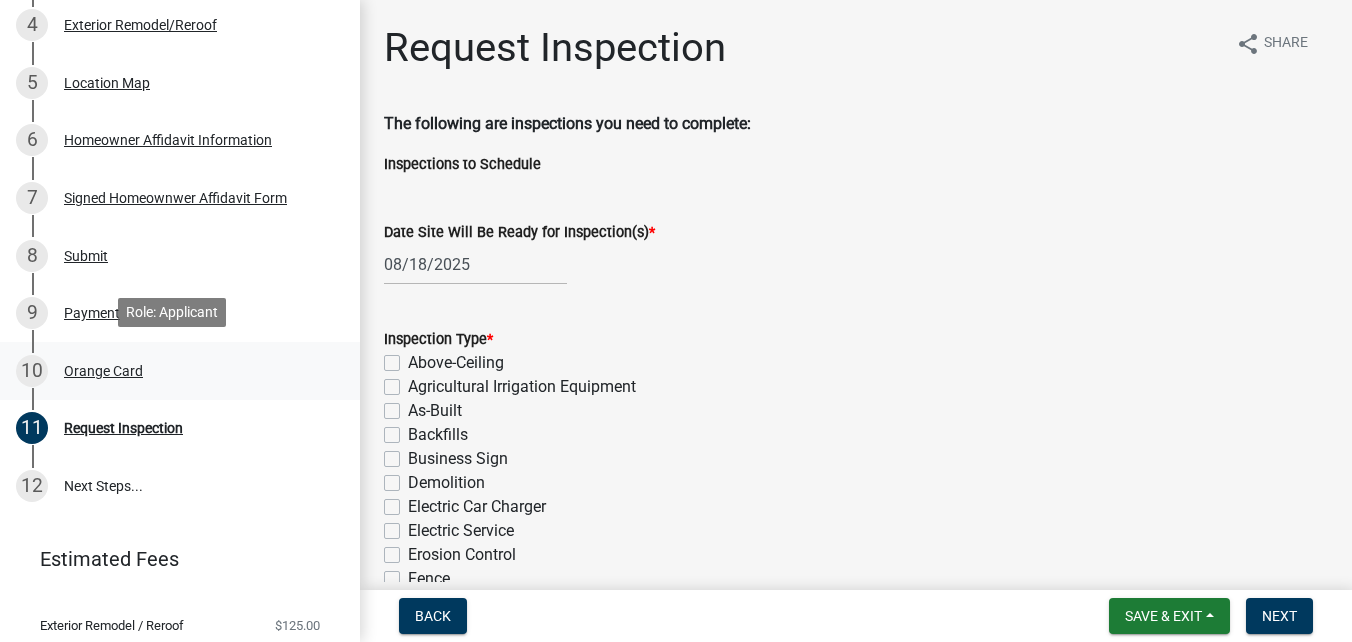 click on "Orange Card" at bounding box center (103, 371) 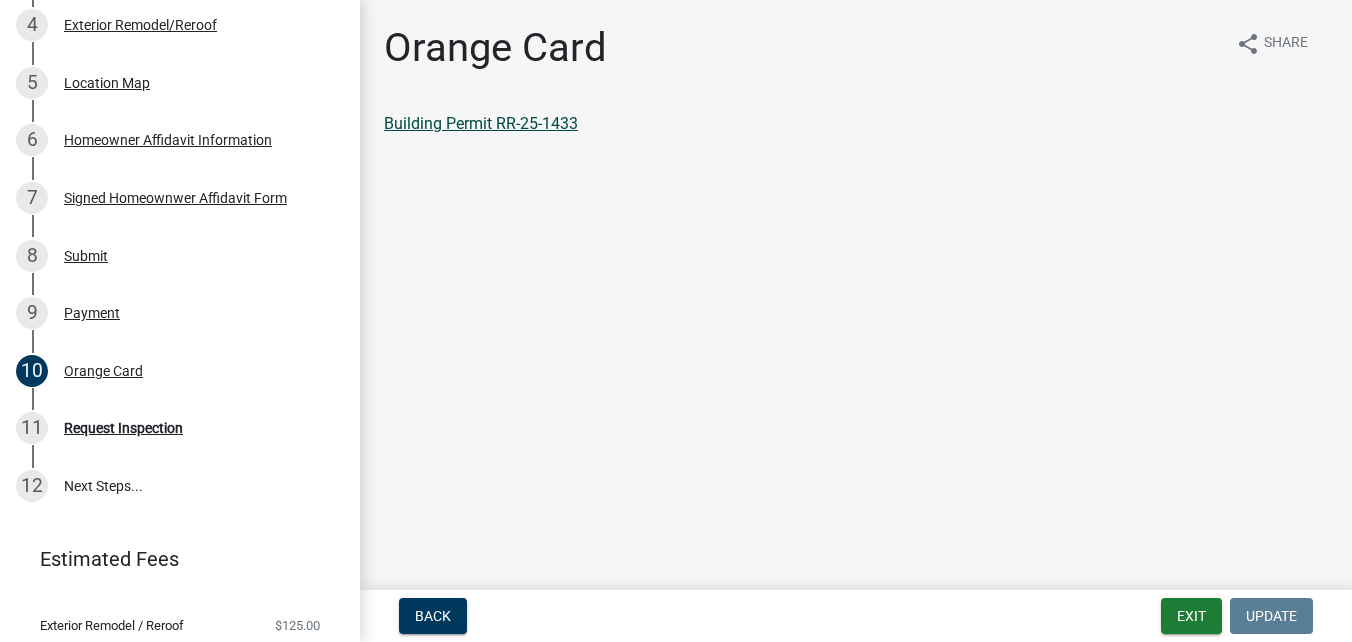 click on "Building Permit RR-25-1433" 